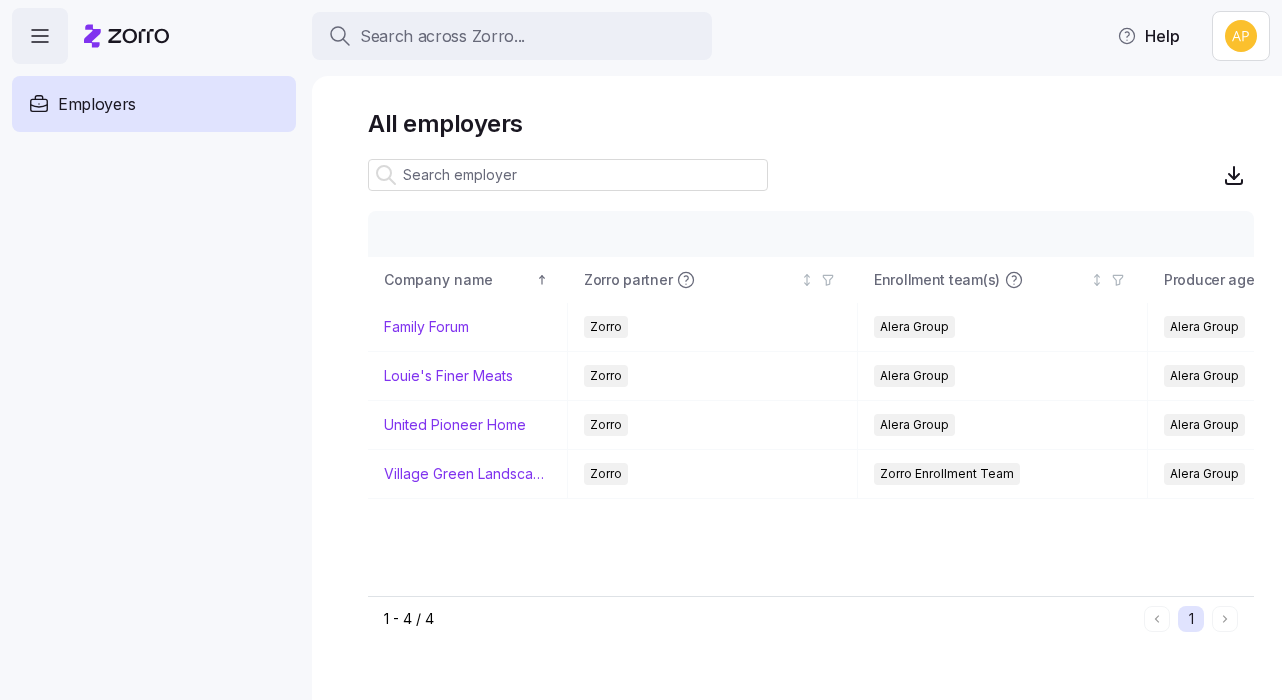 scroll, scrollTop: 0, scrollLeft: 0, axis: both 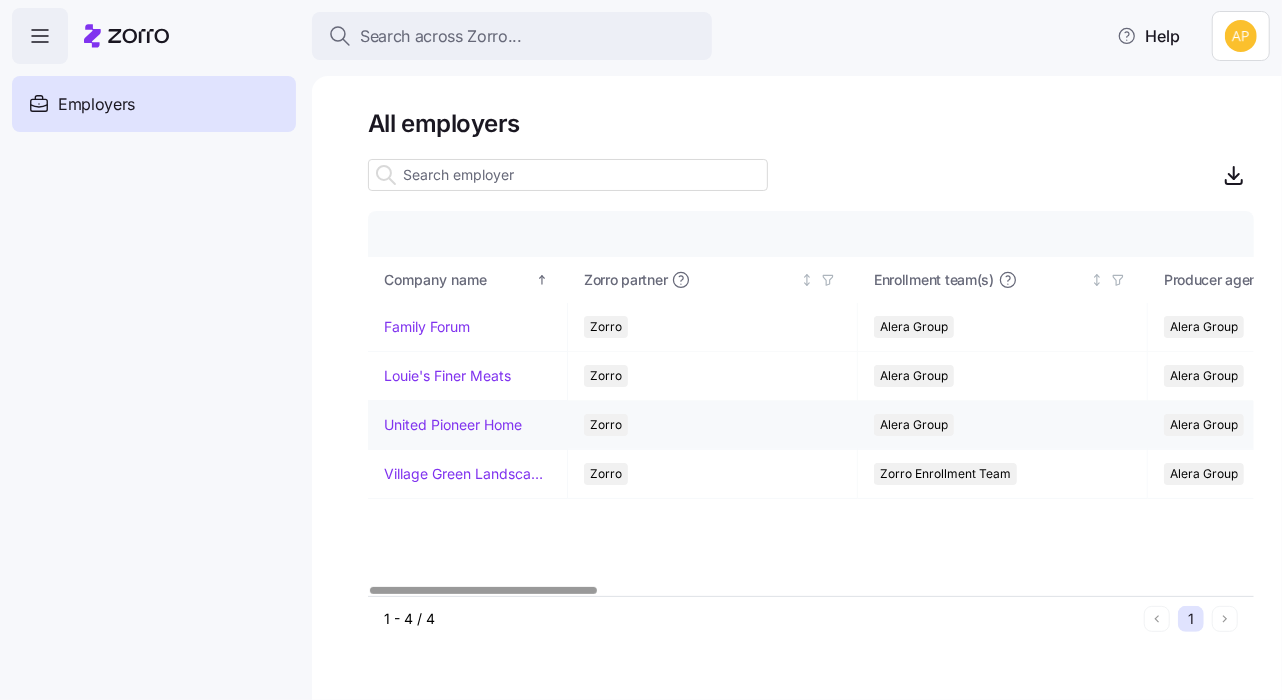 click on "United Pioneer Home" at bounding box center [453, 425] 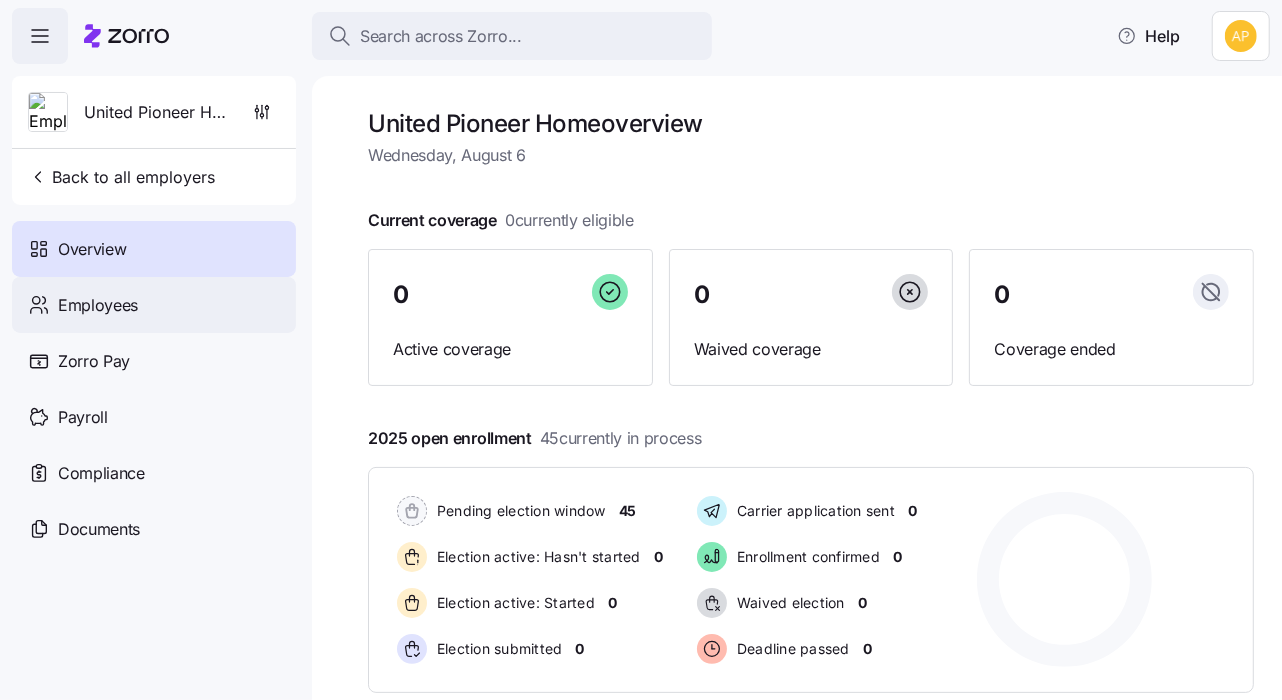 click on "Employees" at bounding box center (98, 305) 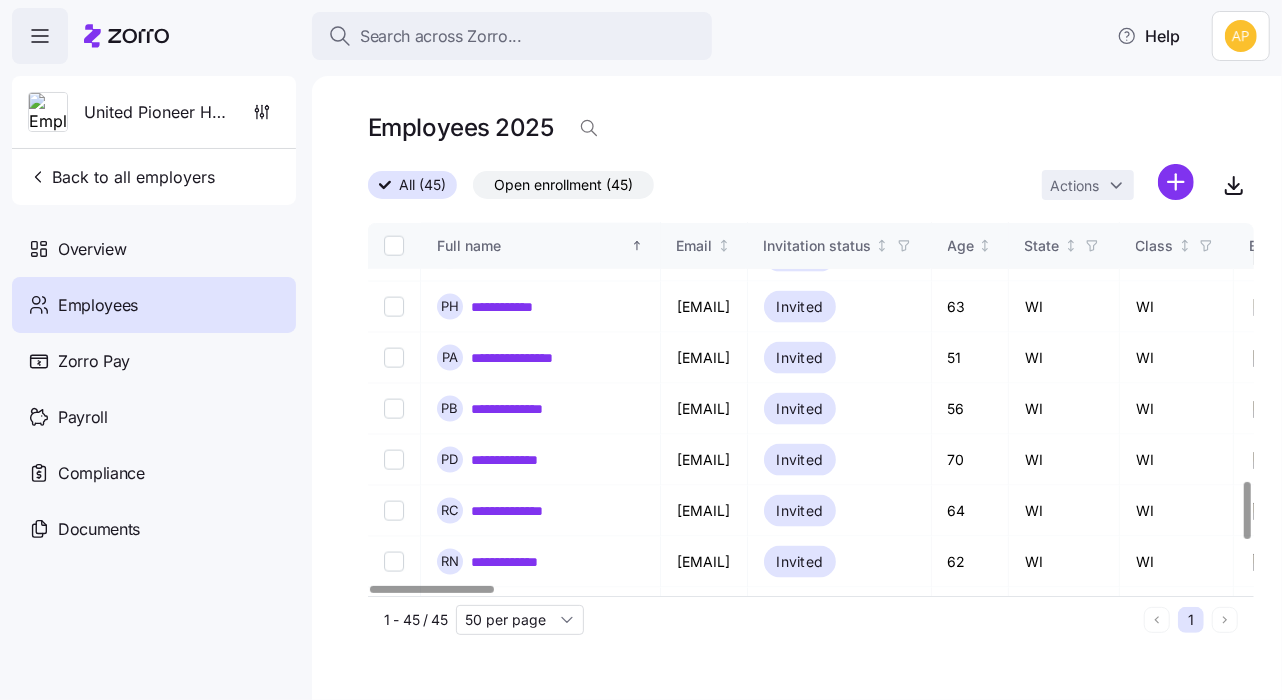 scroll, scrollTop: 1681, scrollLeft: 0, axis: vertical 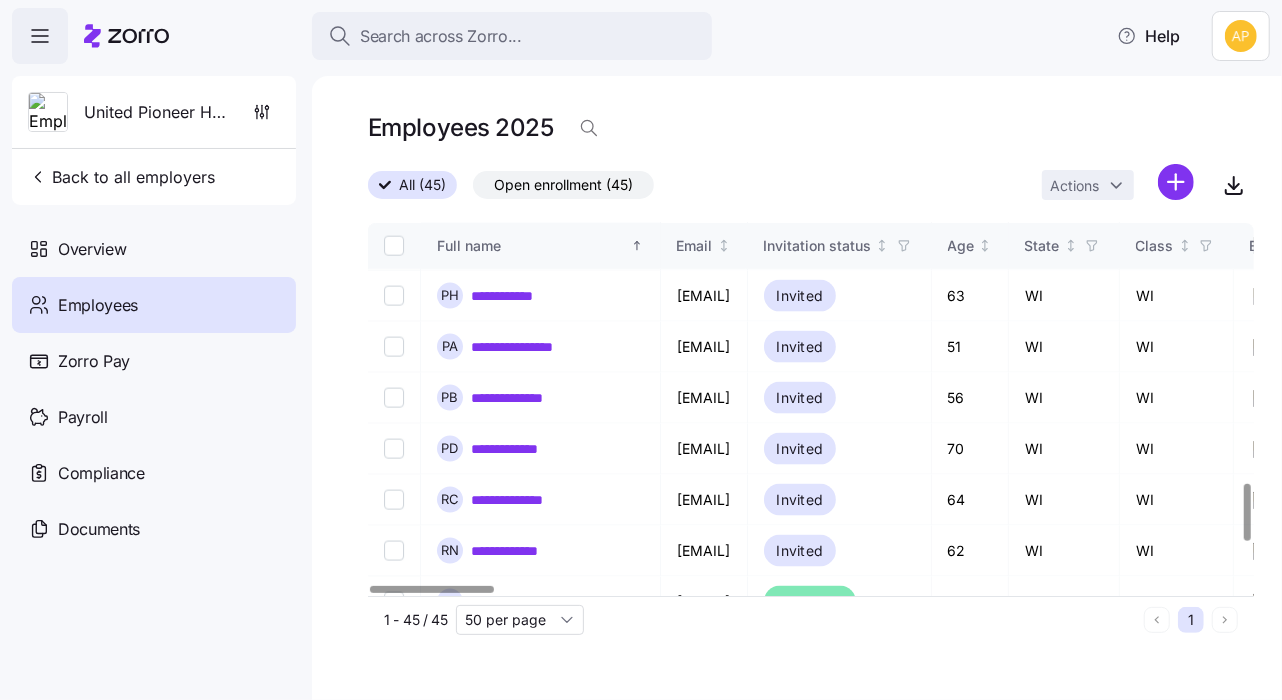 click at bounding box center (1247, 512) 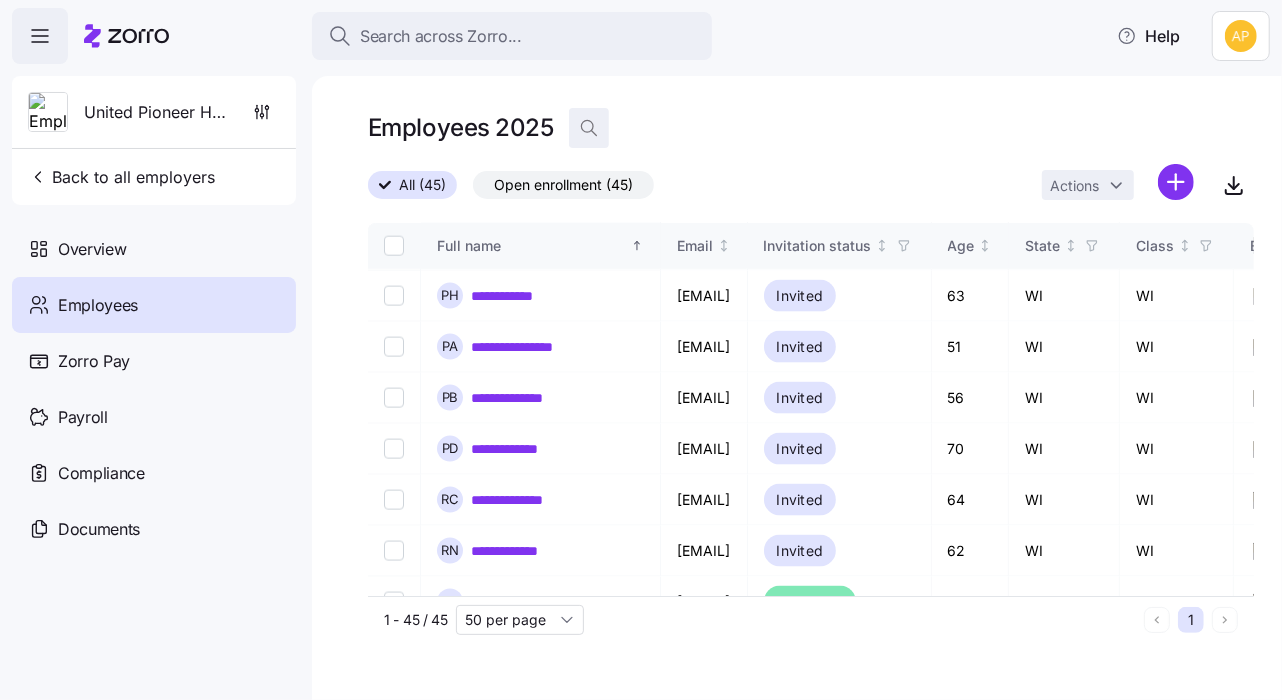 click 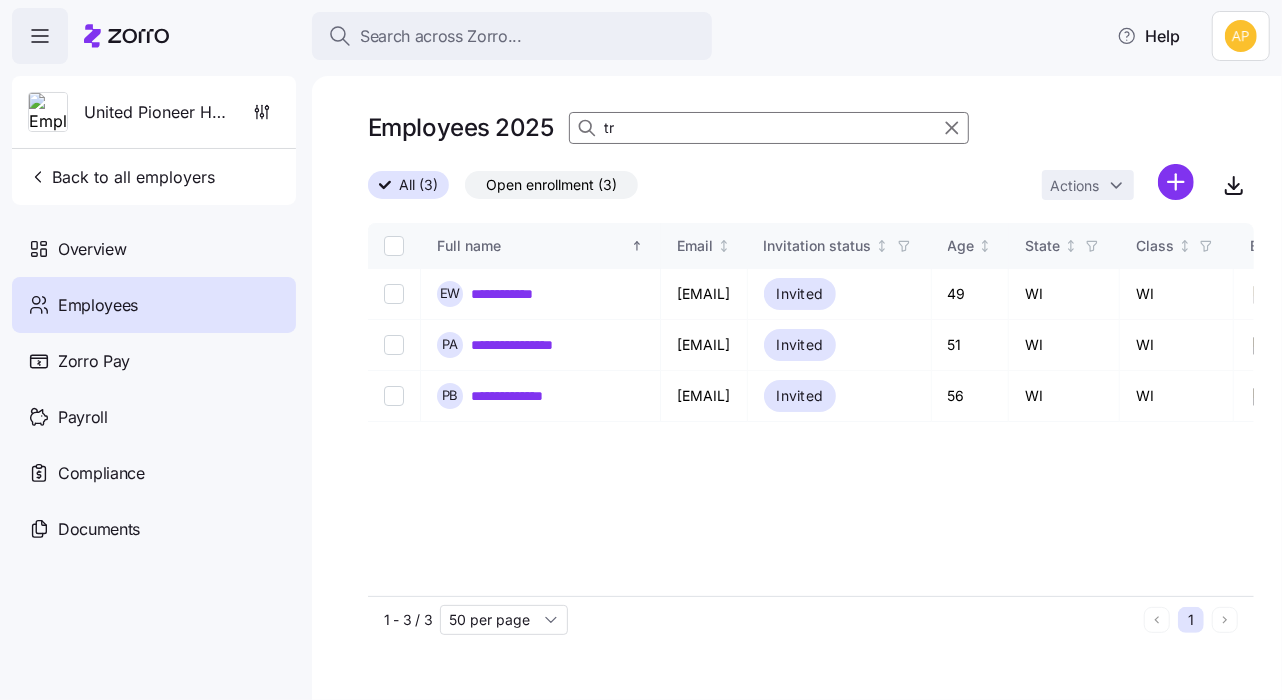 scroll, scrollTop: 0, scrollLeft: 0, axis: both 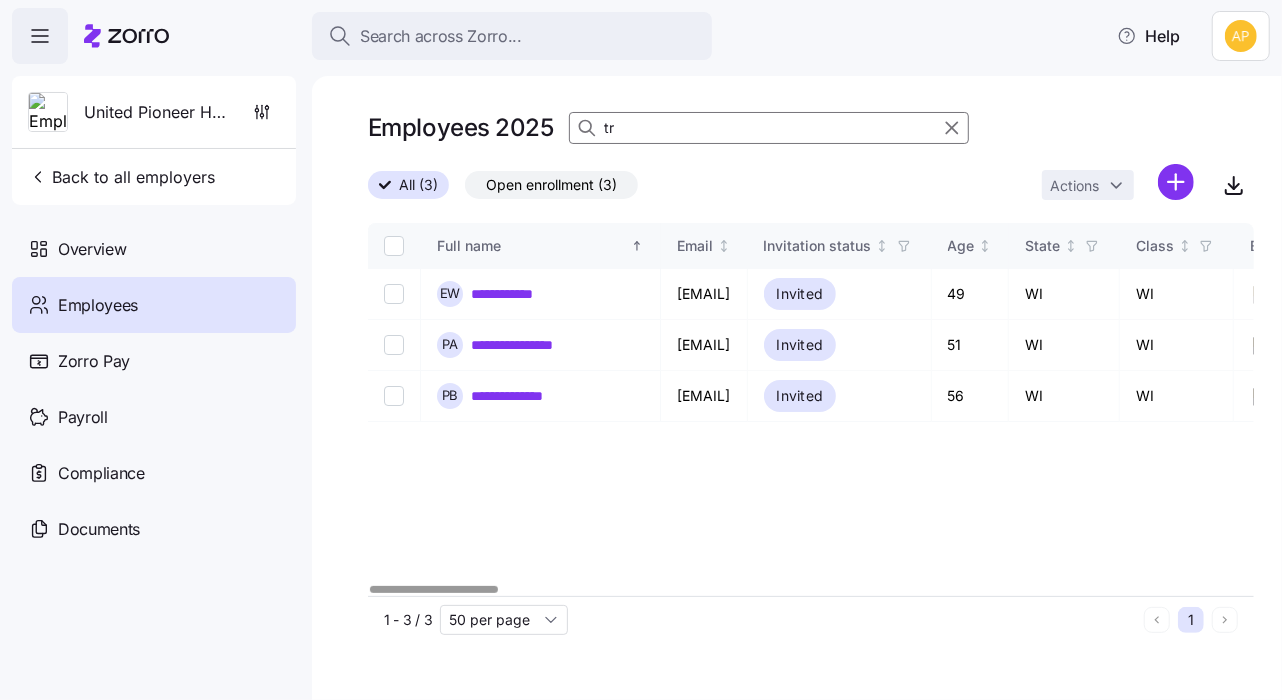 type on "t" 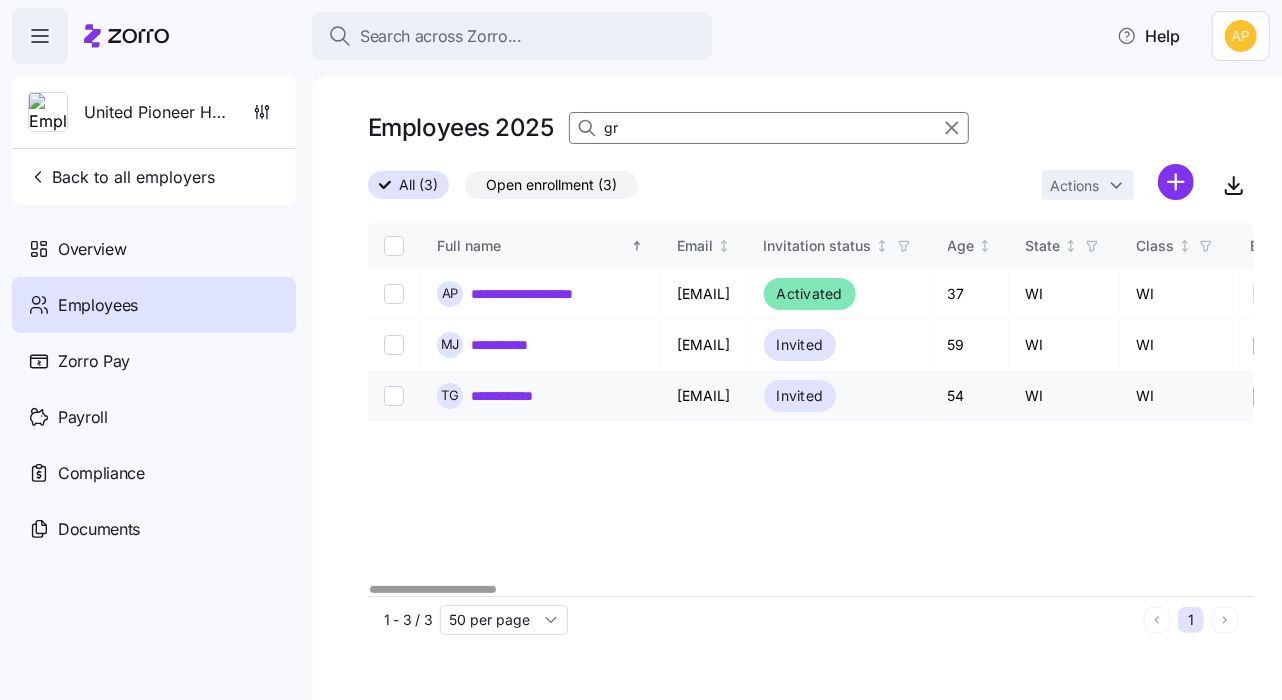 type on "gr" 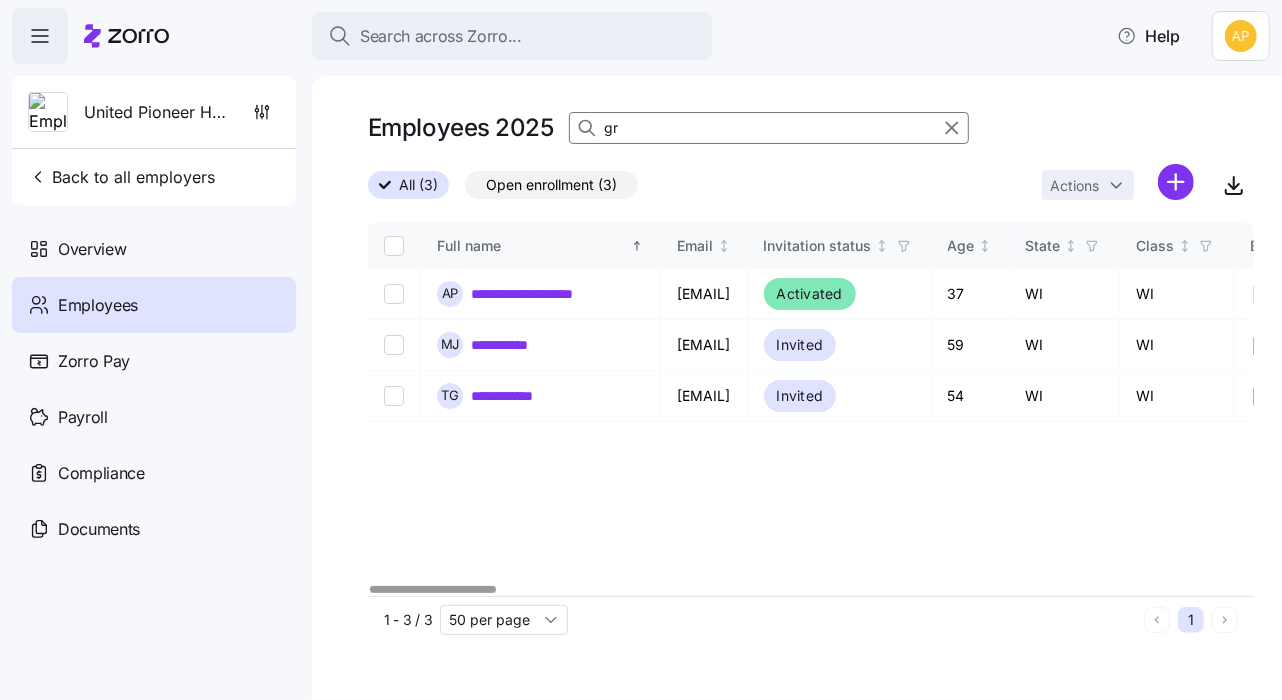 click at bounding box center (811, 590) 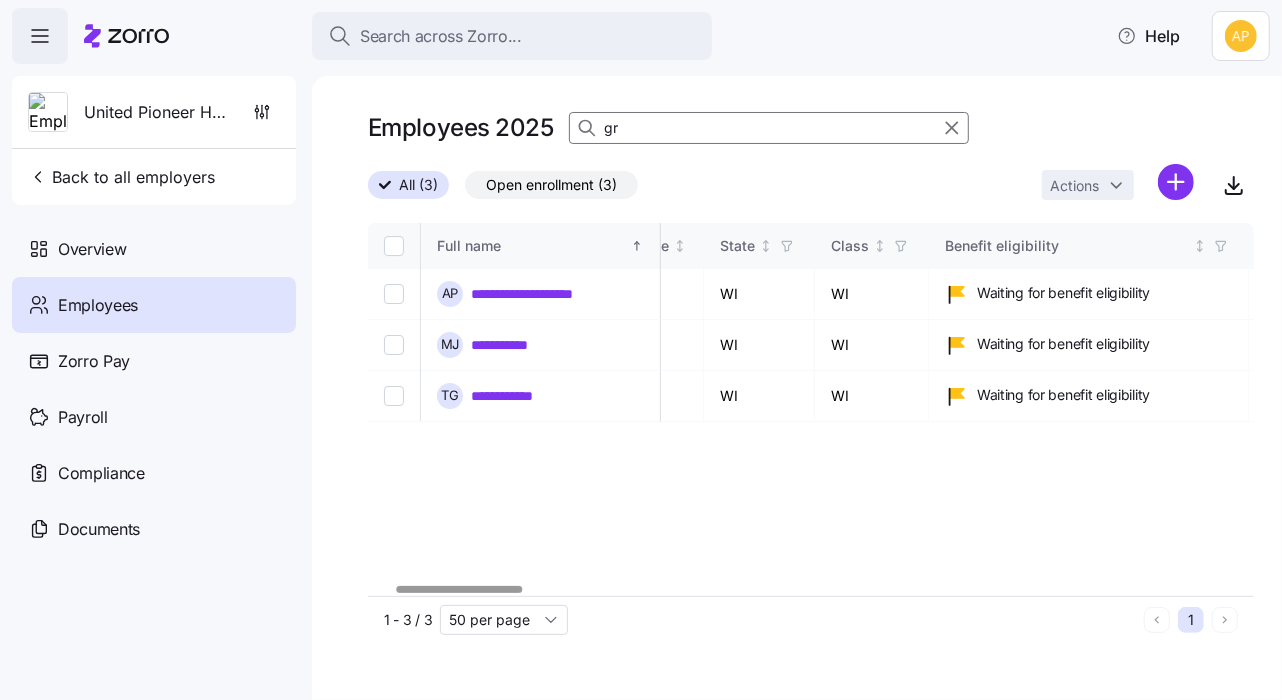 scroll, scrollTop: 0, scrollLeft: 0, axis: both 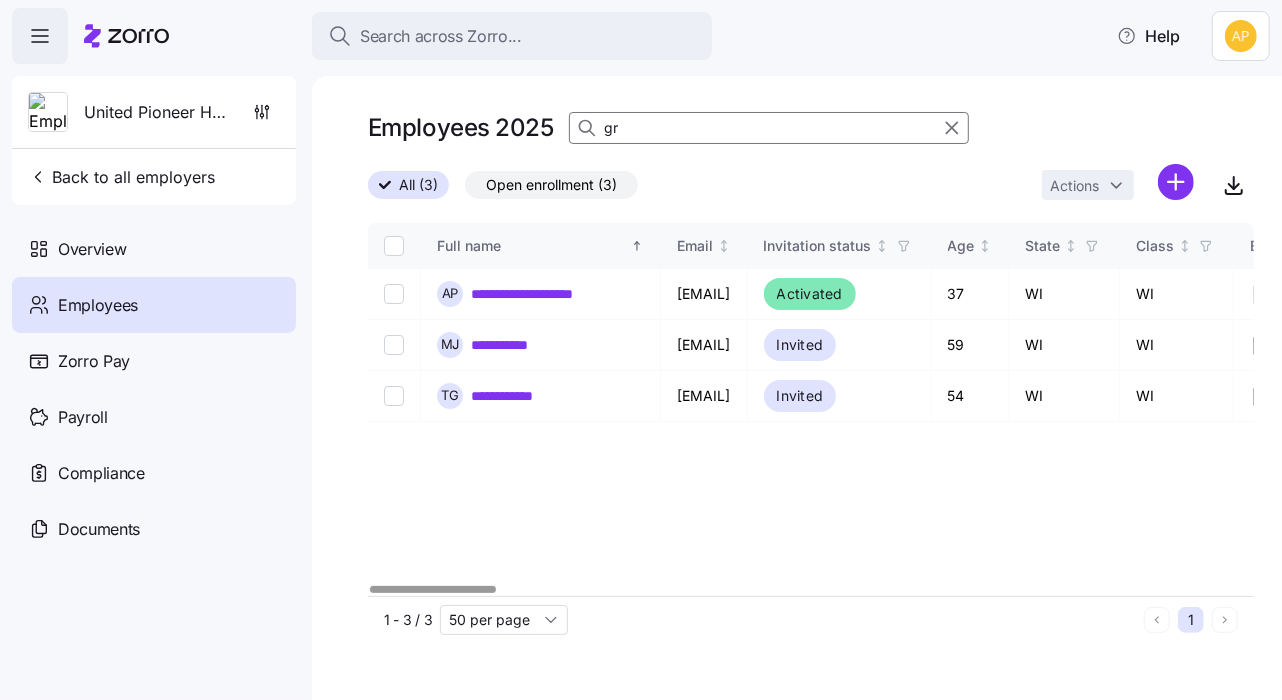 click at bounding box center [811, 590] 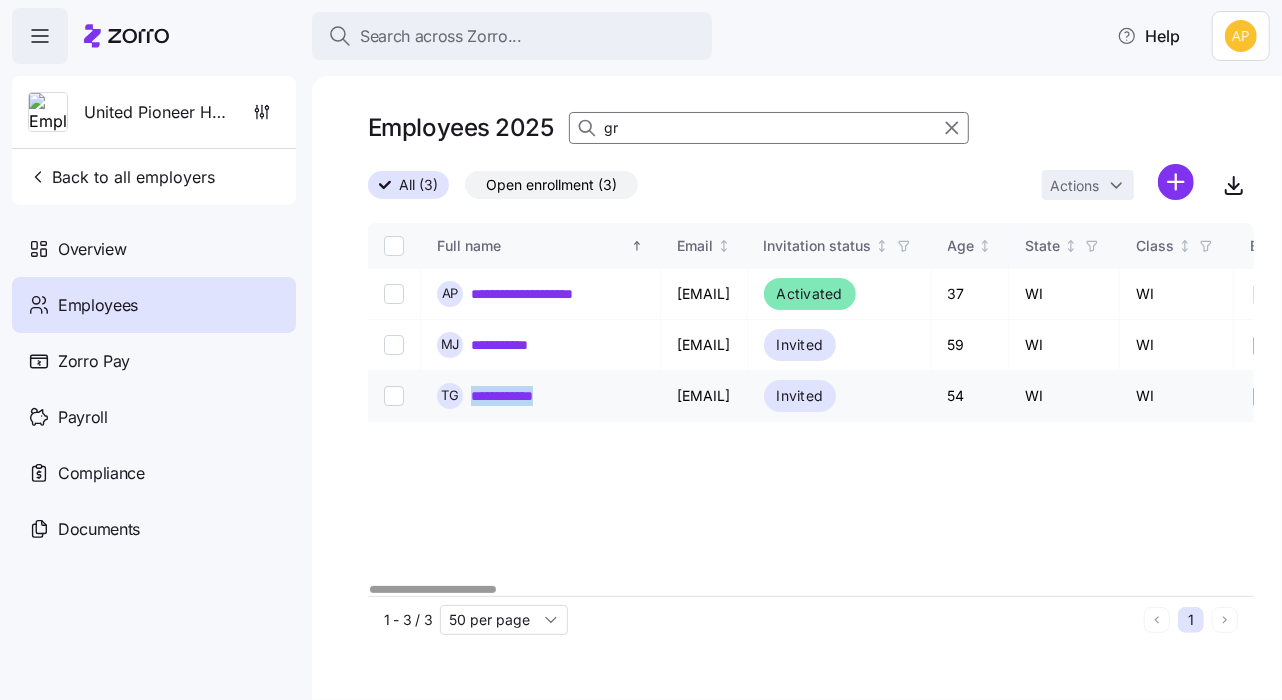 drag, startPoint x: 586, startPoint y: 401, endPoint x: 467, endPoint y: 400, distance: 119.0042 